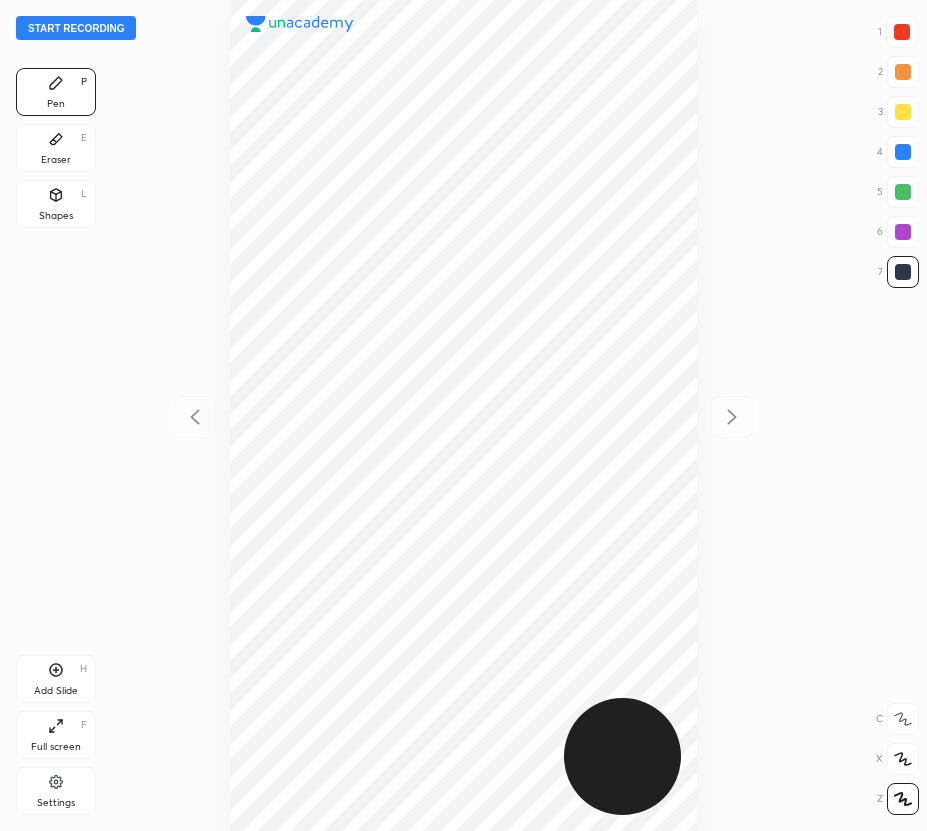 scroll, scrollTop: 0, scrollLeft: 0, axis: both 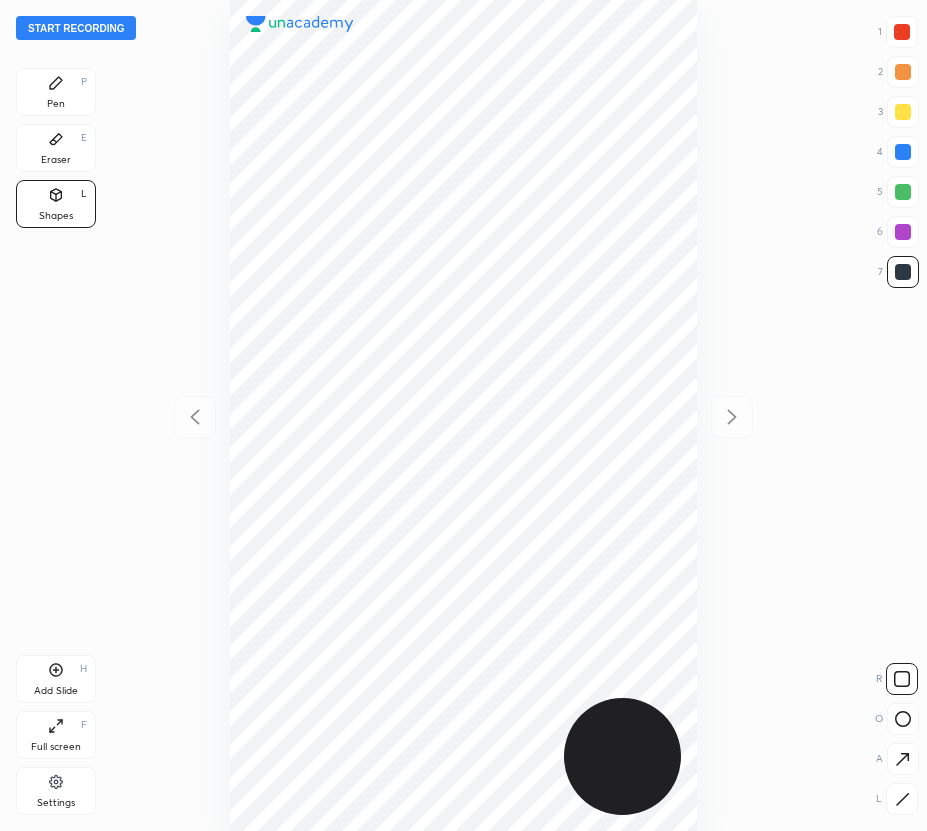 click at bounding box center (903, 719) 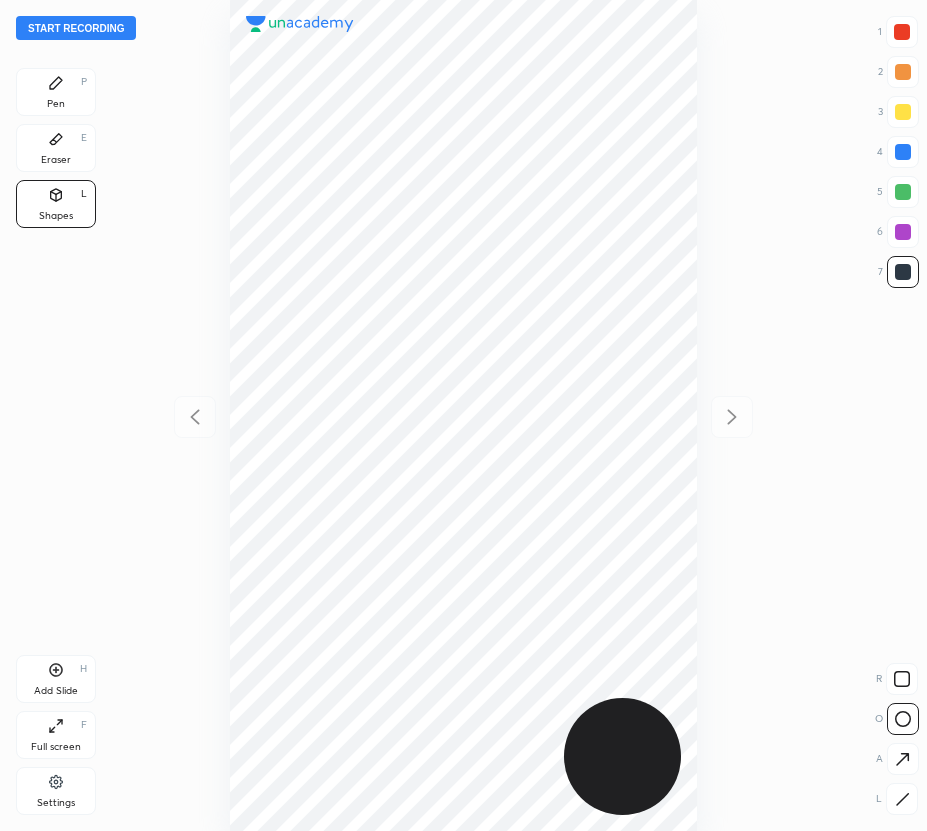 click 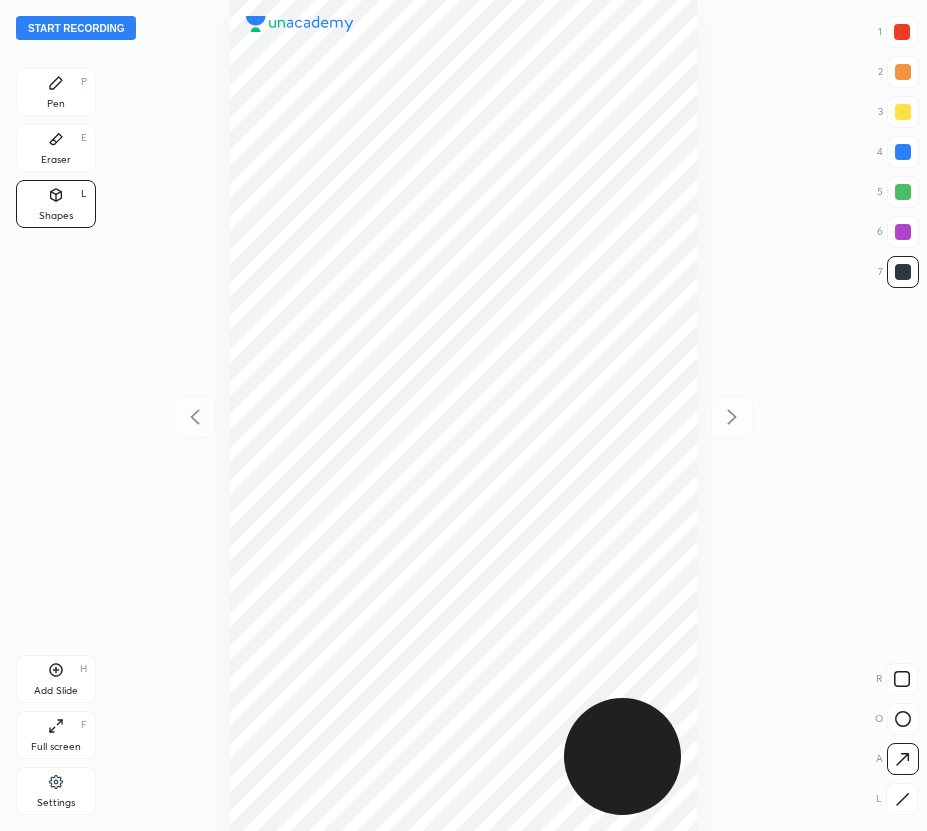 click 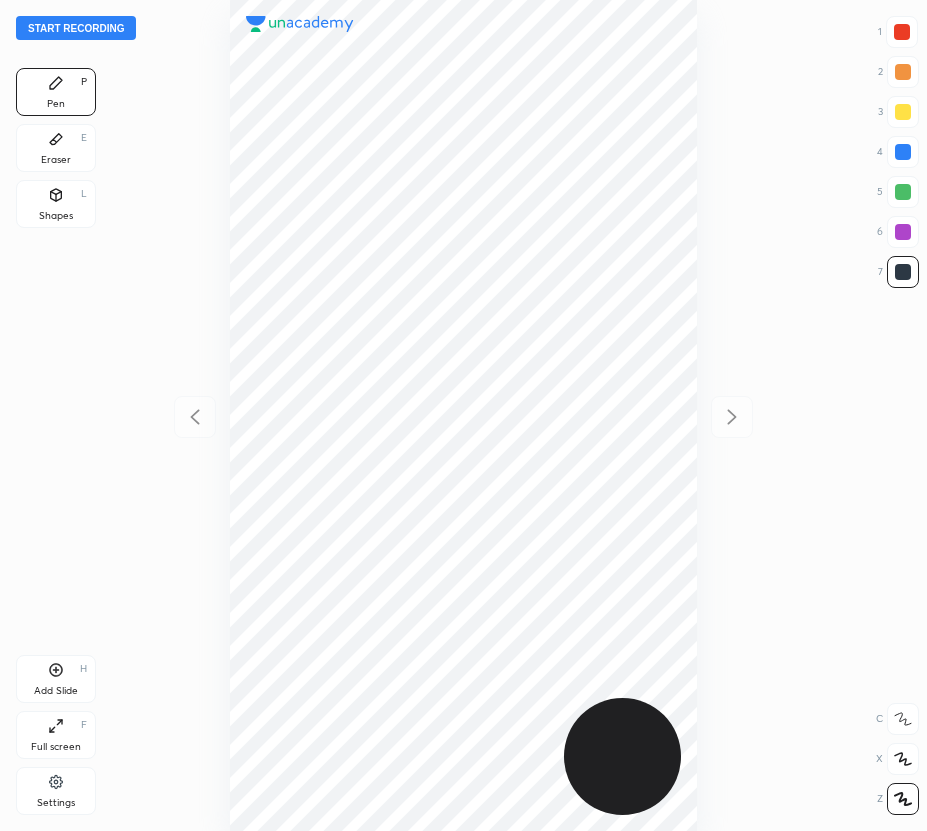 click at bounding box center [903, 152] 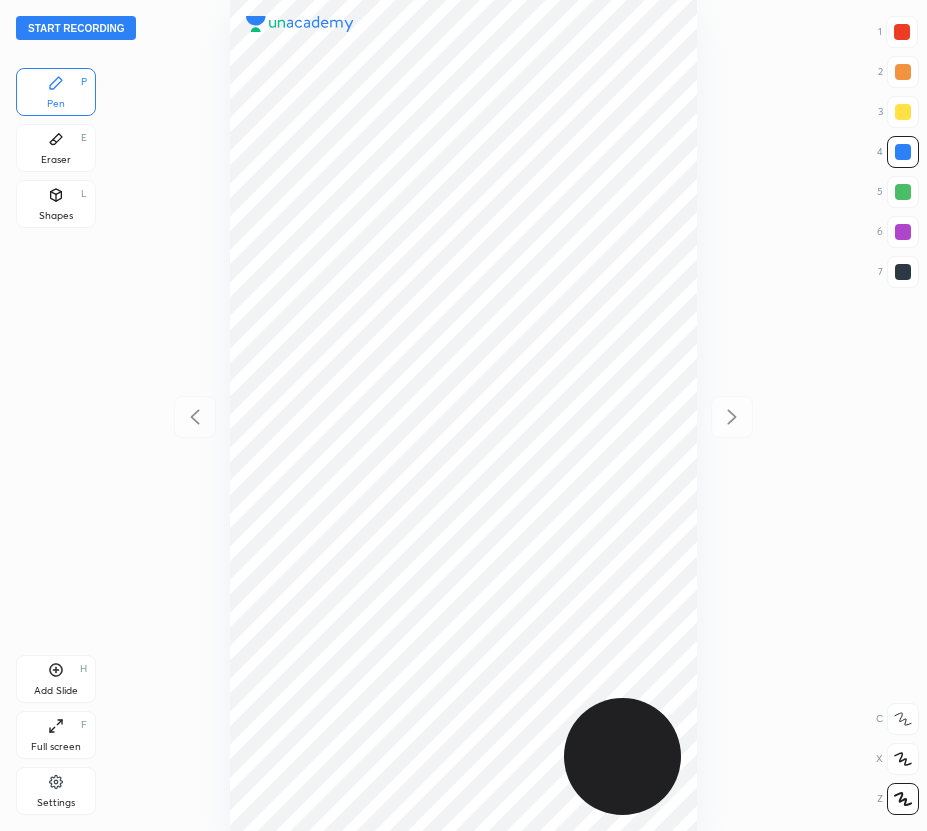 click at bounding box center [463, 415] 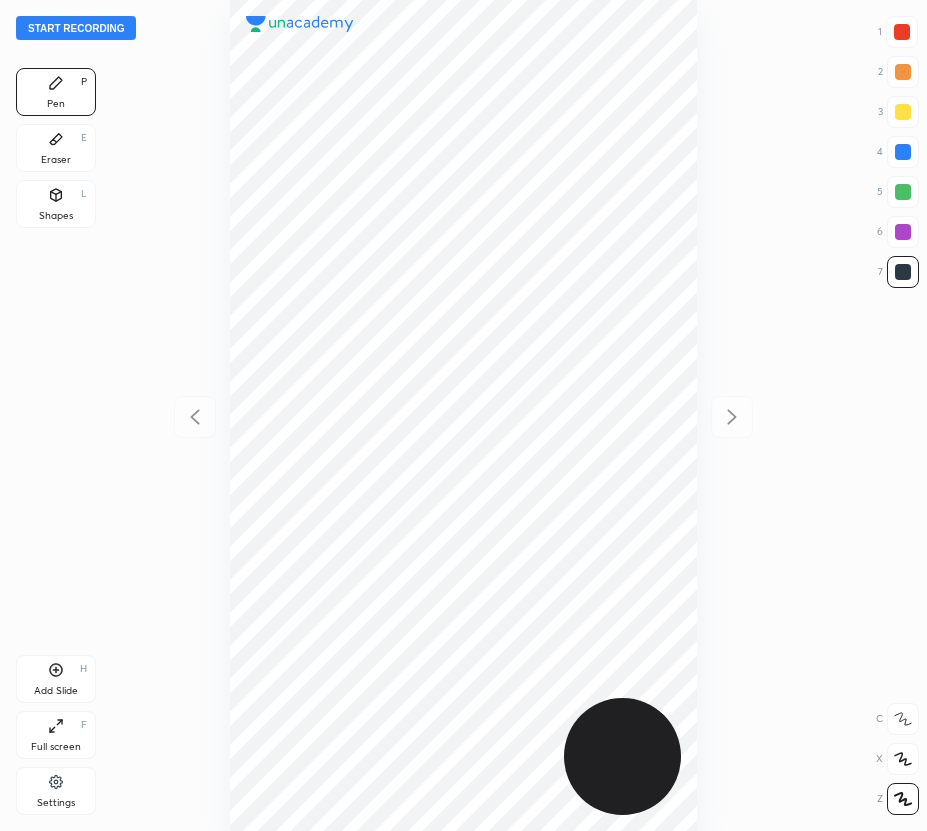 scroll, scrollTop: 0, scrollLeft: 0, axis: both 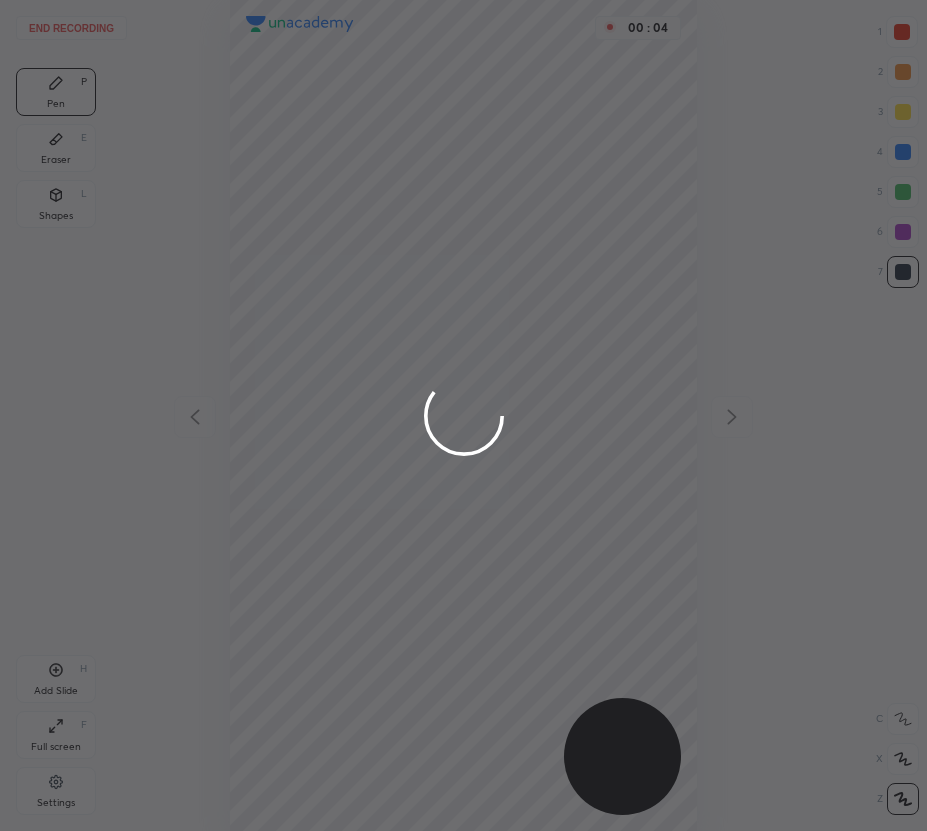 drag, startPoint x: 897, startPoint y: 32, endPoint x: 851, endPoint y: 65, distance: 56.61272 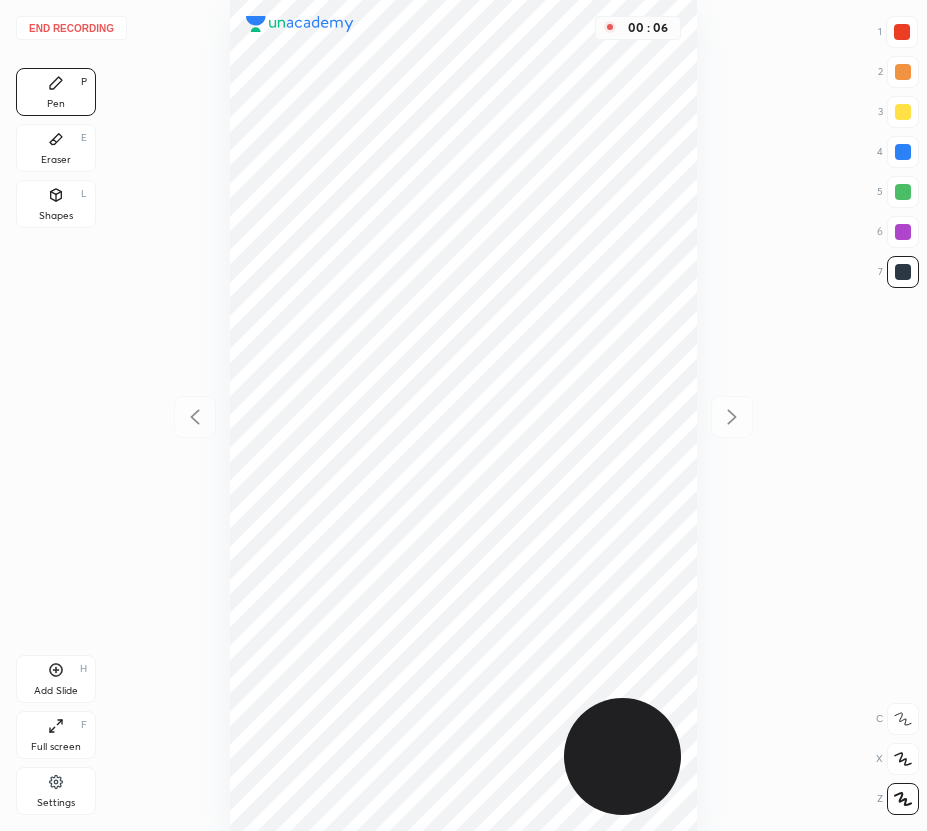 click on "Shapes L" at bounding box center (56, 204) 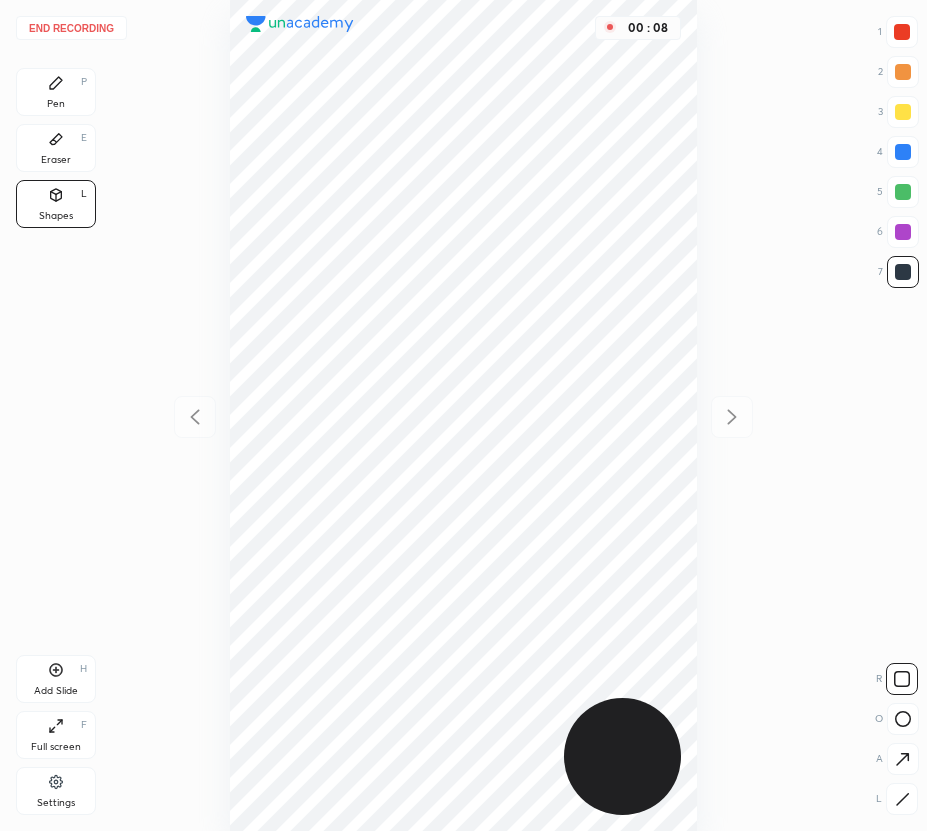 drag, startPoint x: 905, startPoint y: 724, endPoint x: 884, endPoint y: 714, distance: 23.259407 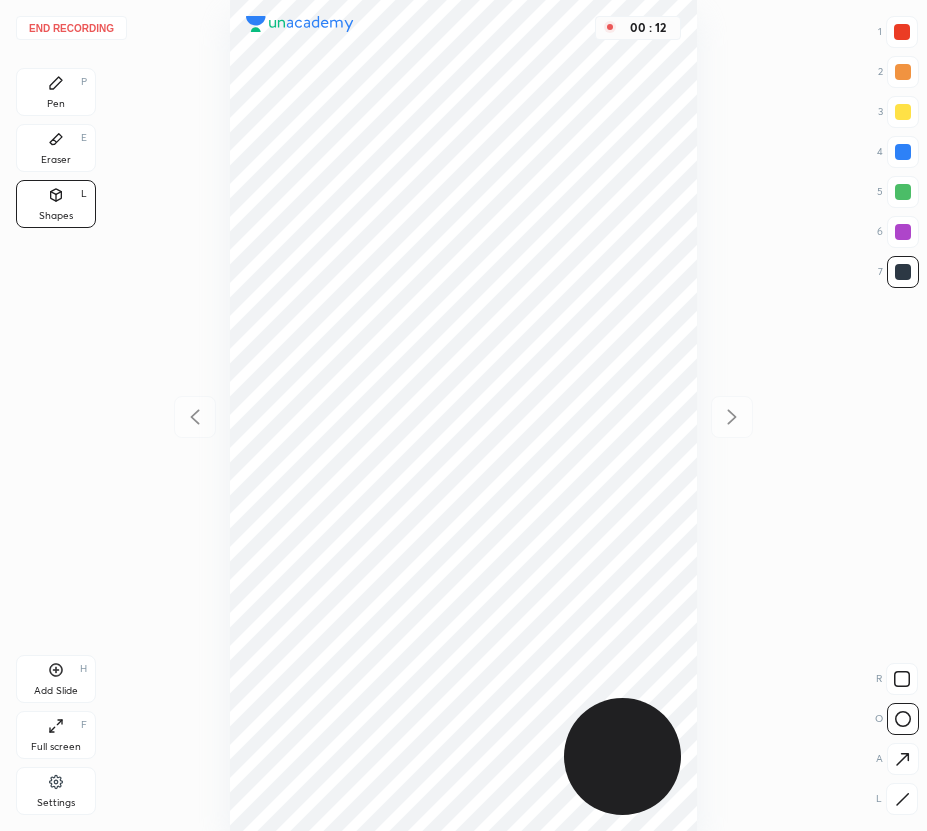click 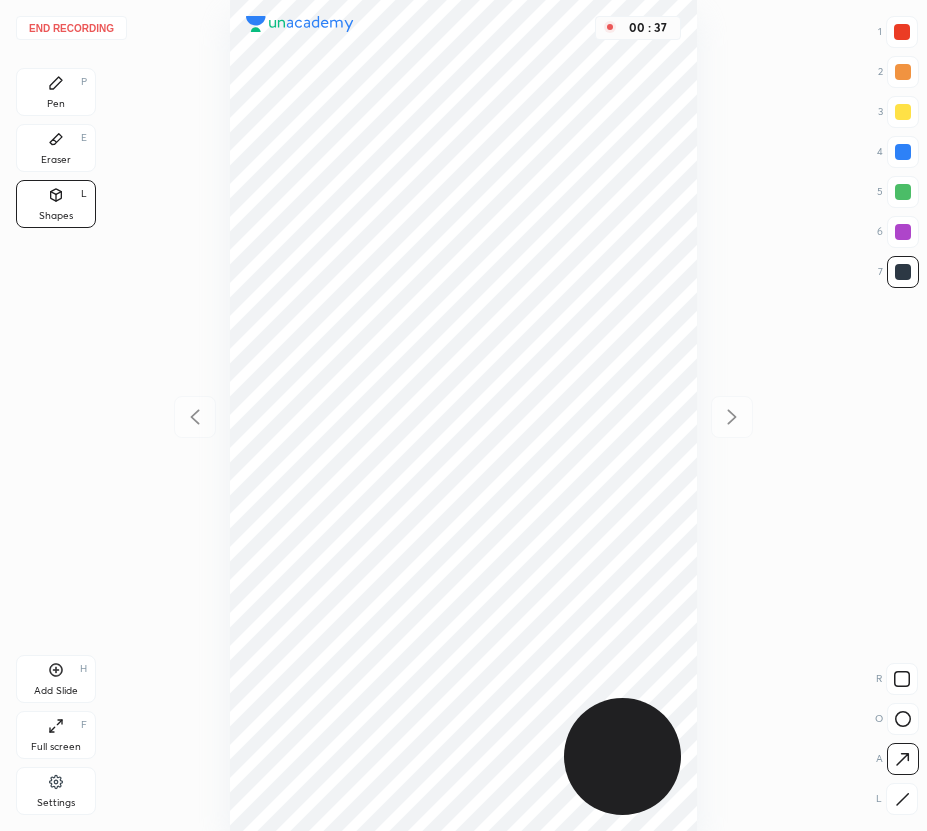 drag, startPoint x: 37, startPoint y: 76, endPoint x: 205, endPoint y: 84, distance: 168.19037 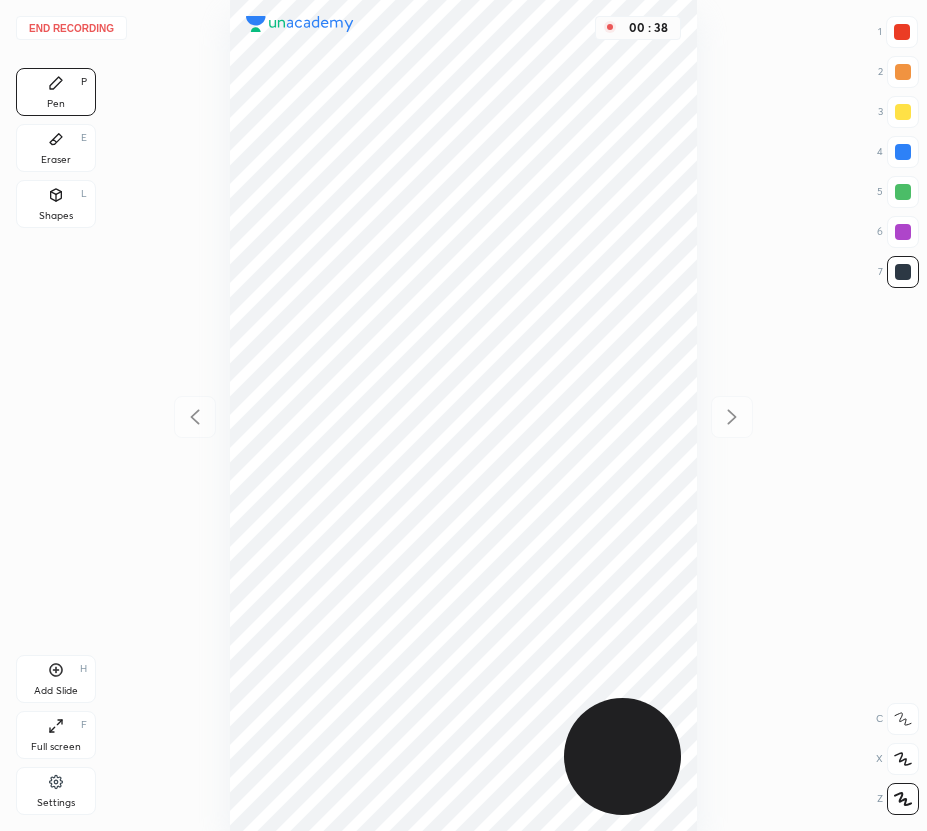 drag, startPoint x: 903, startPoint y: 42, endPoint x: 863, endPoint y: 56, distance: 42.379242 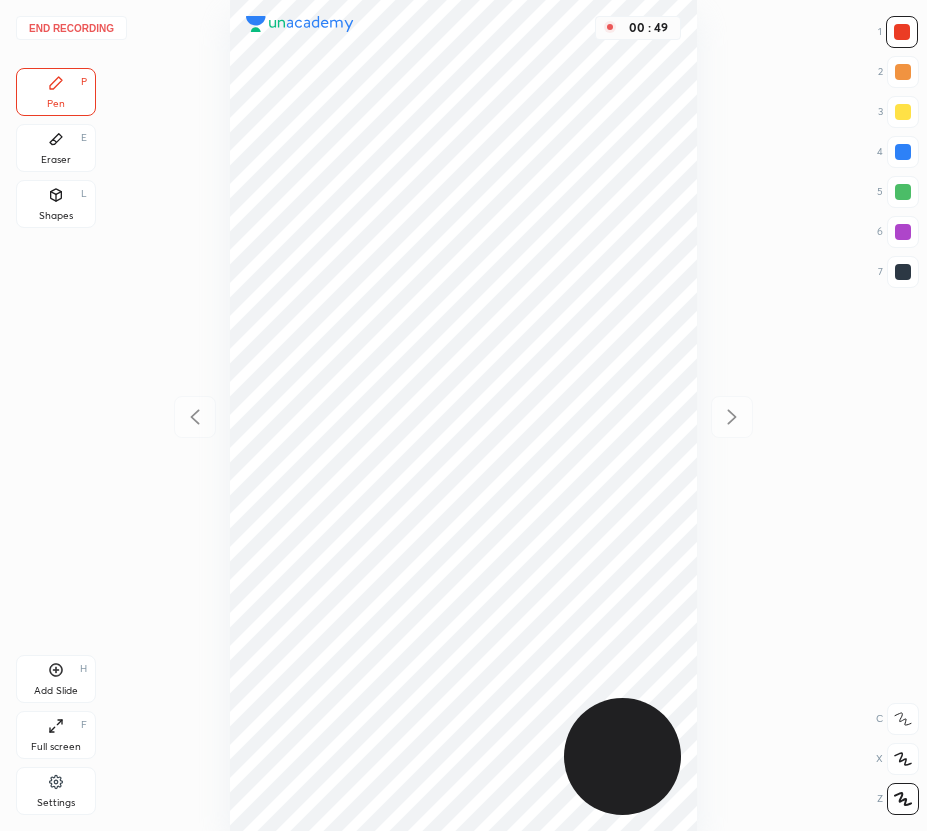drag, startPoint x: 910, startPoint y: 183, endPoint x: 898, endPoint y: 187, distance: 12.649111 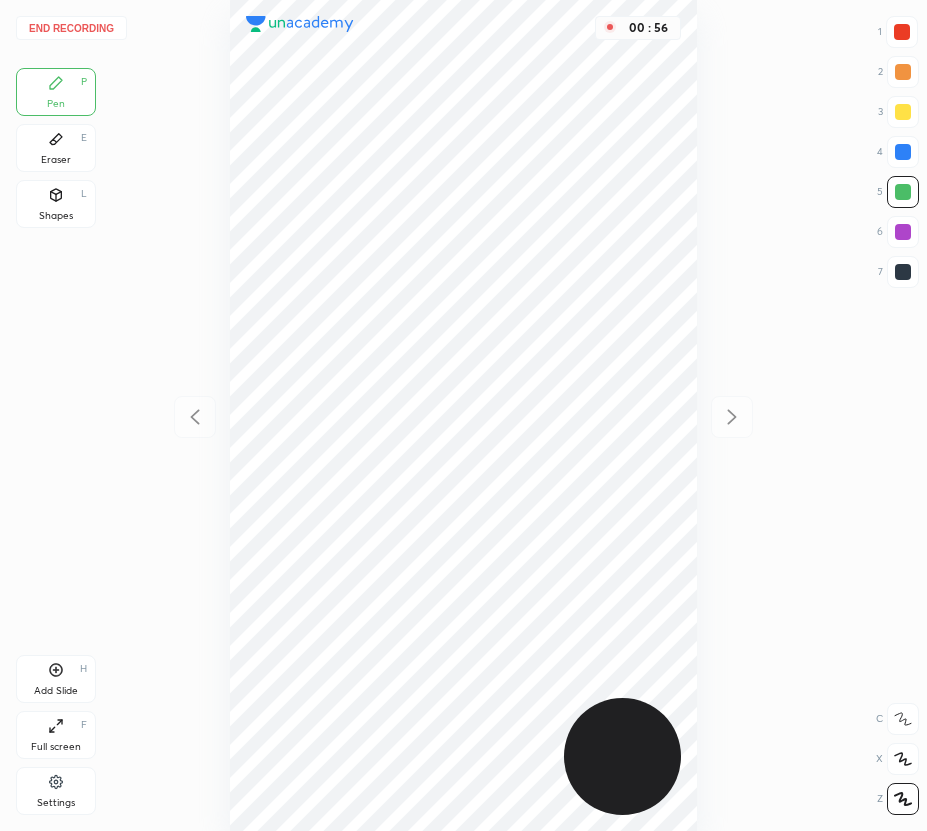 click at bounding box center (902, 32) 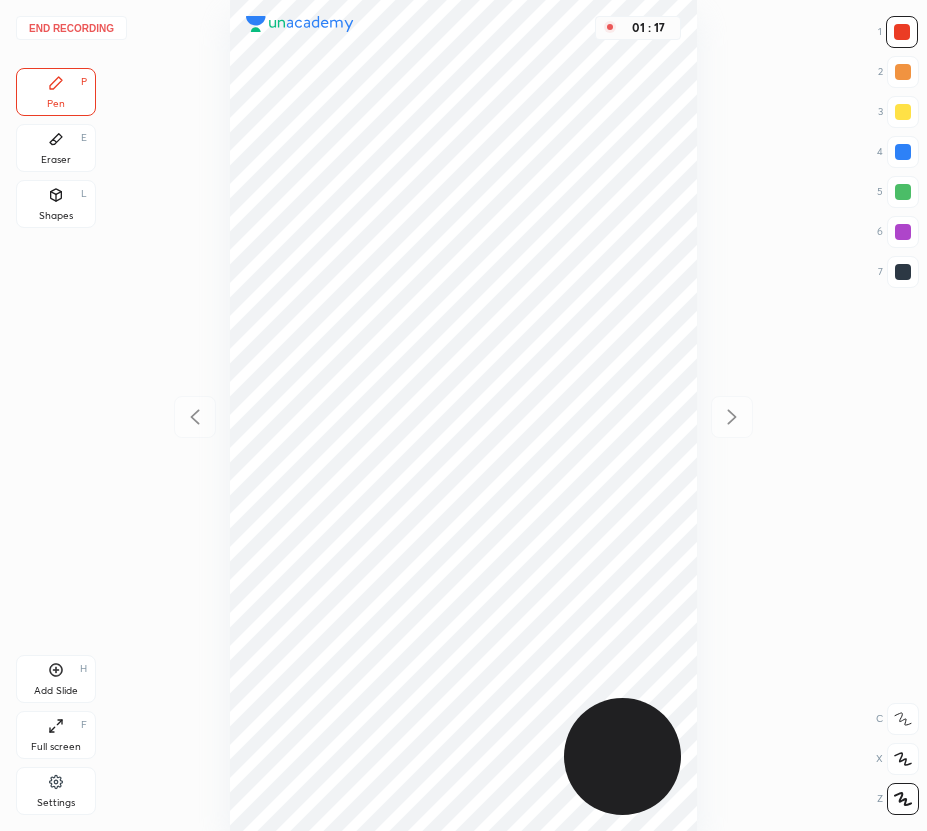 drag, startPoint x: 68, startPoint y: 680, endPoint x: 96, endPoint y: 703, distance: 36.23534 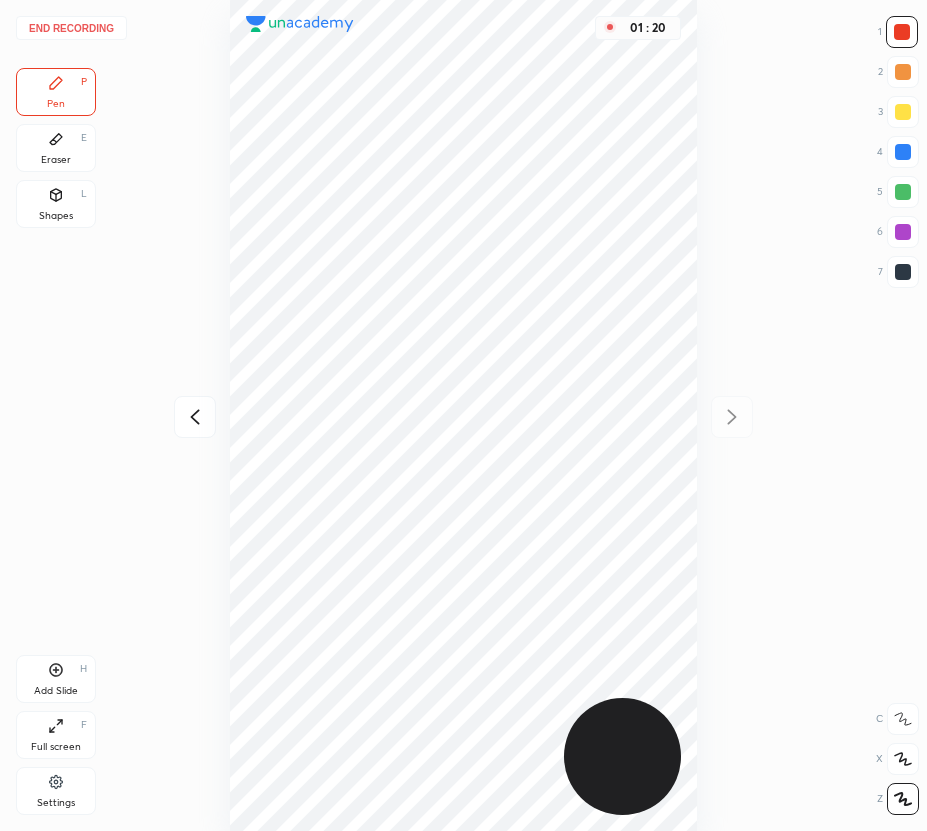 click 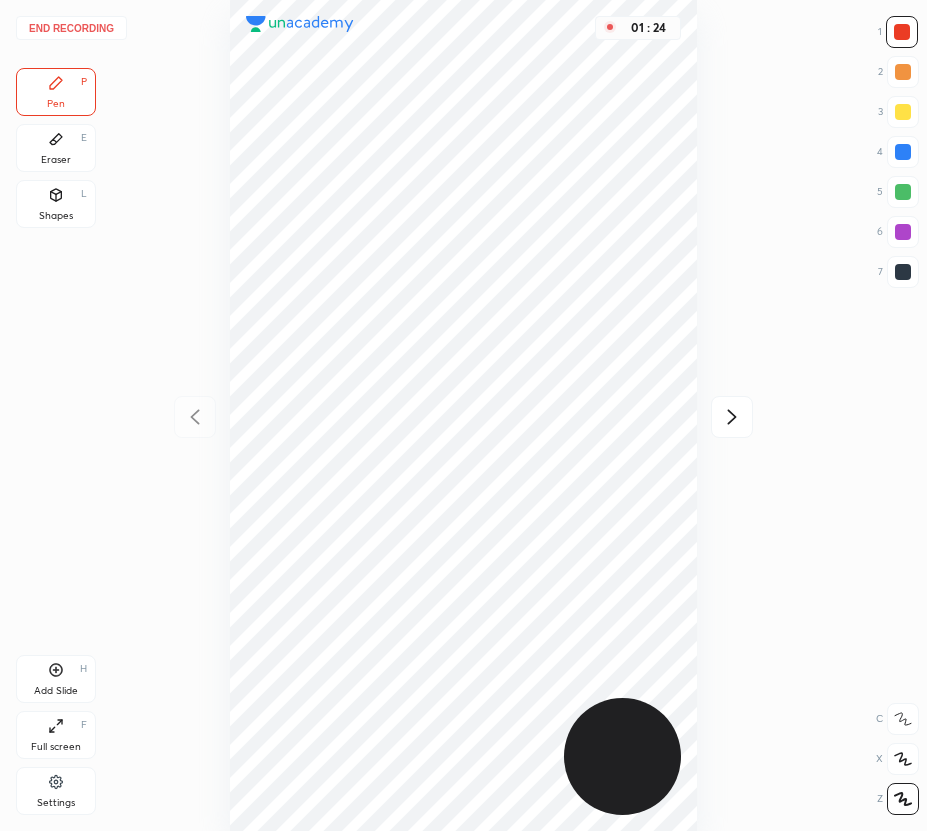 click at bounding box center [732, 417] 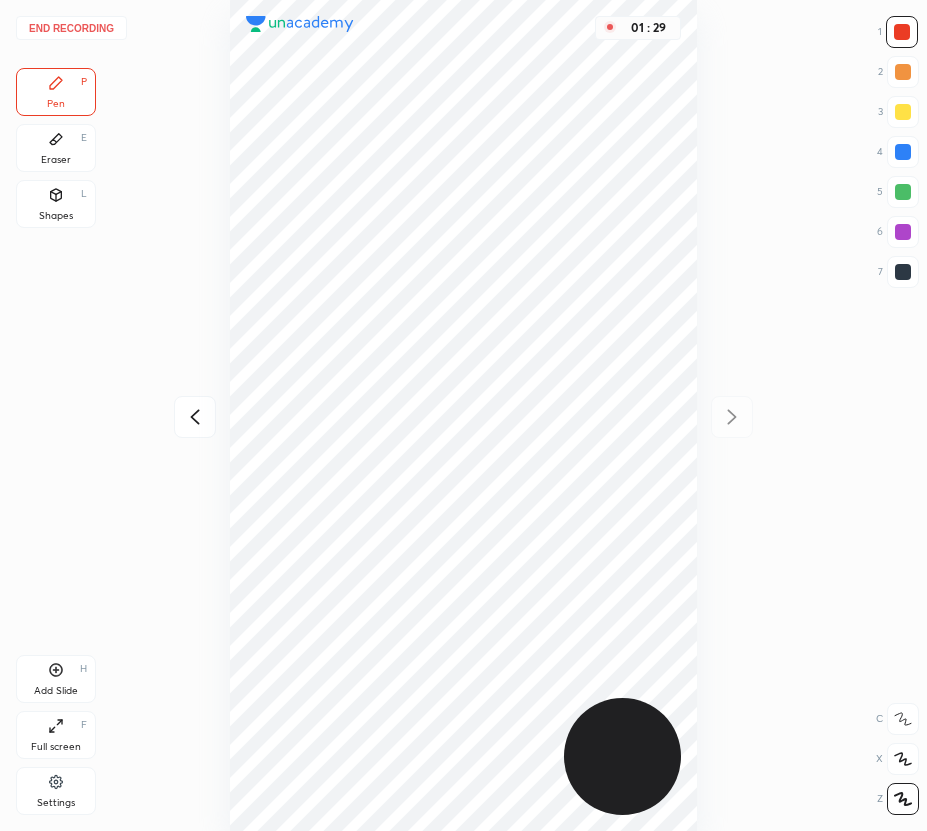 click 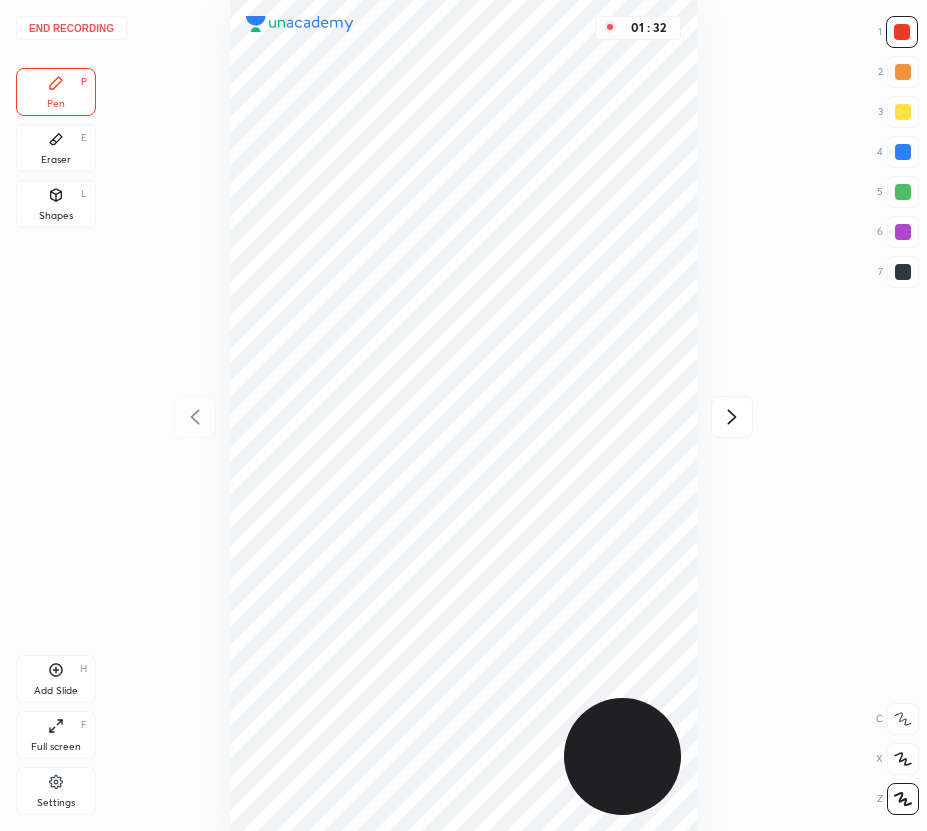 click 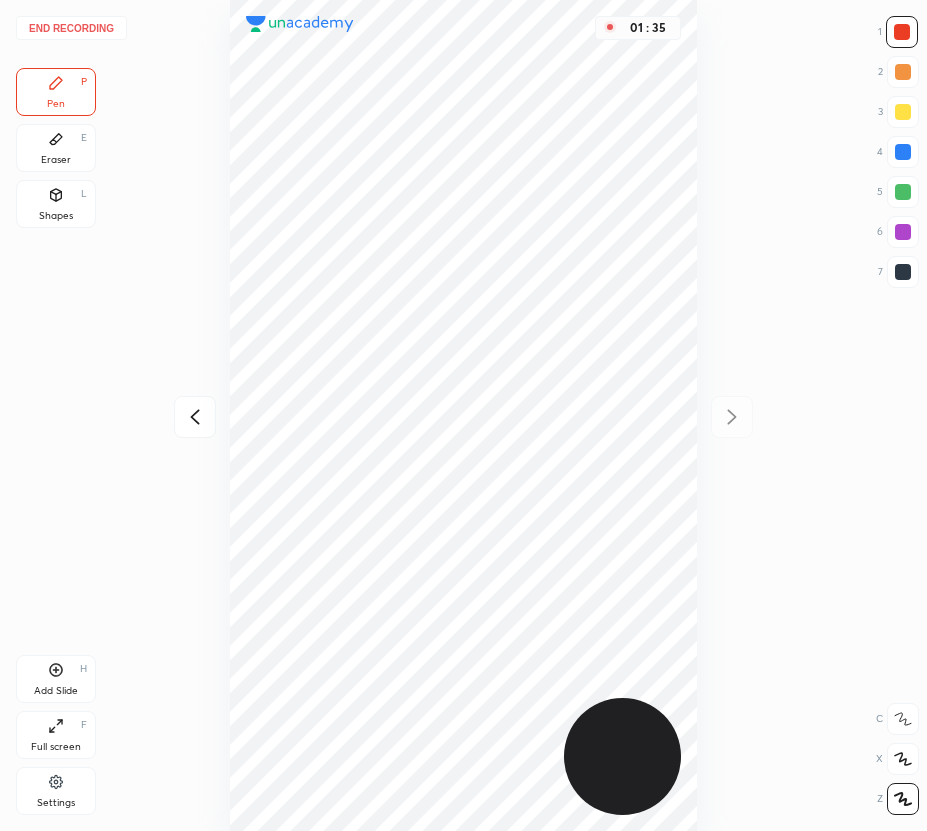 click 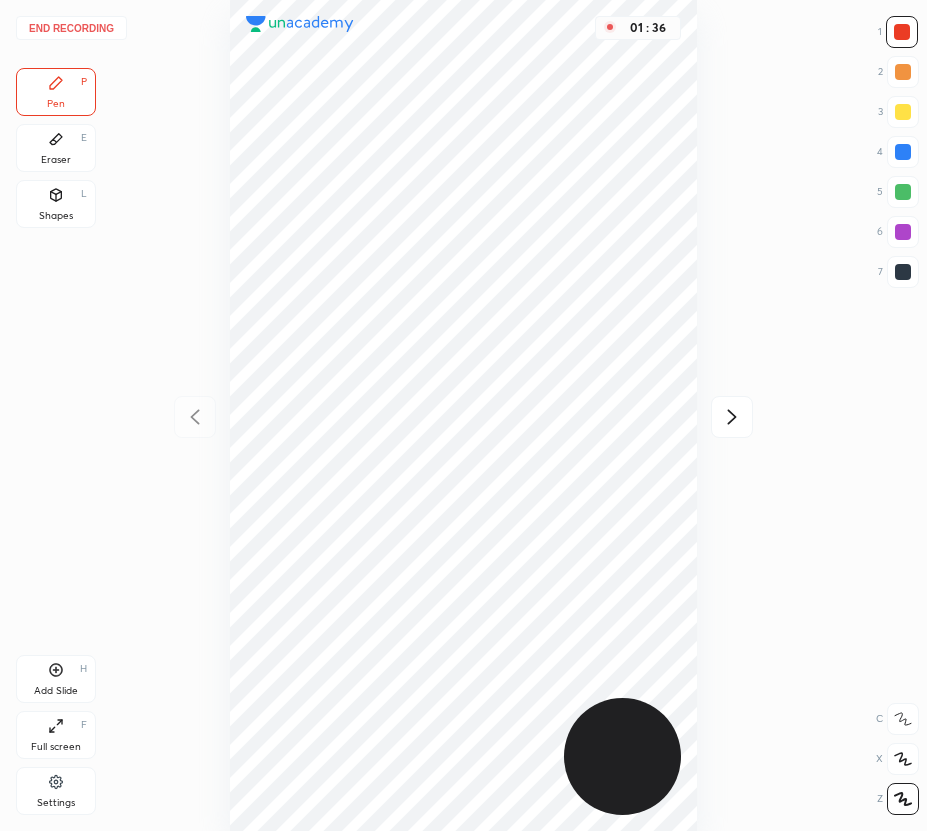 click 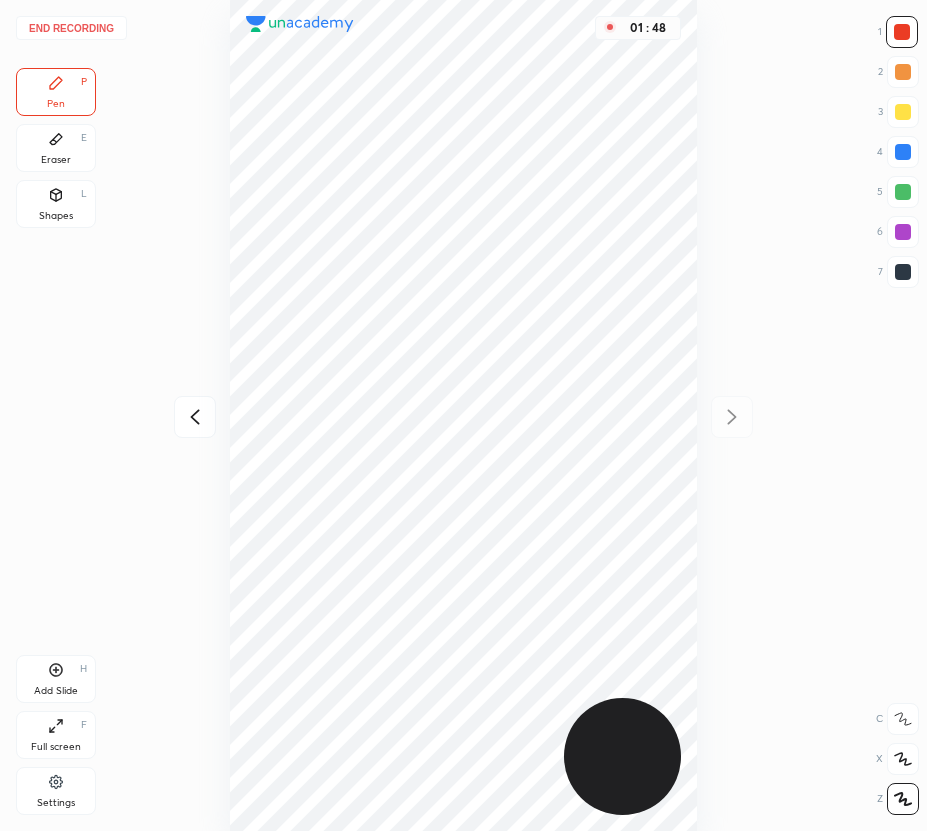 click 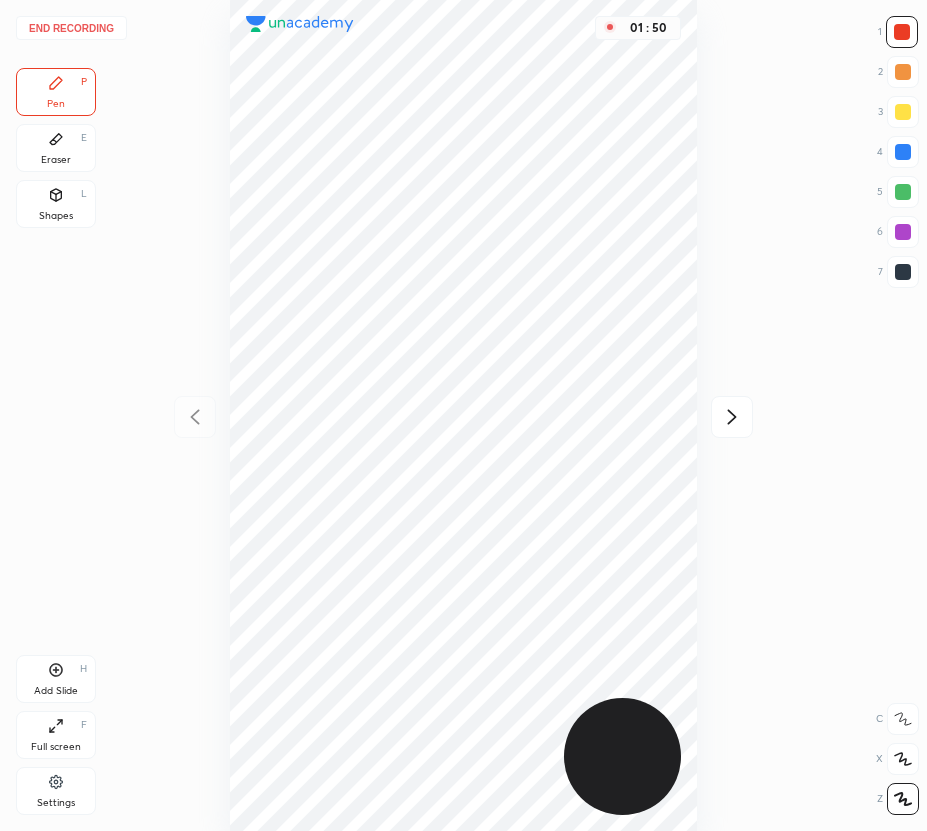click 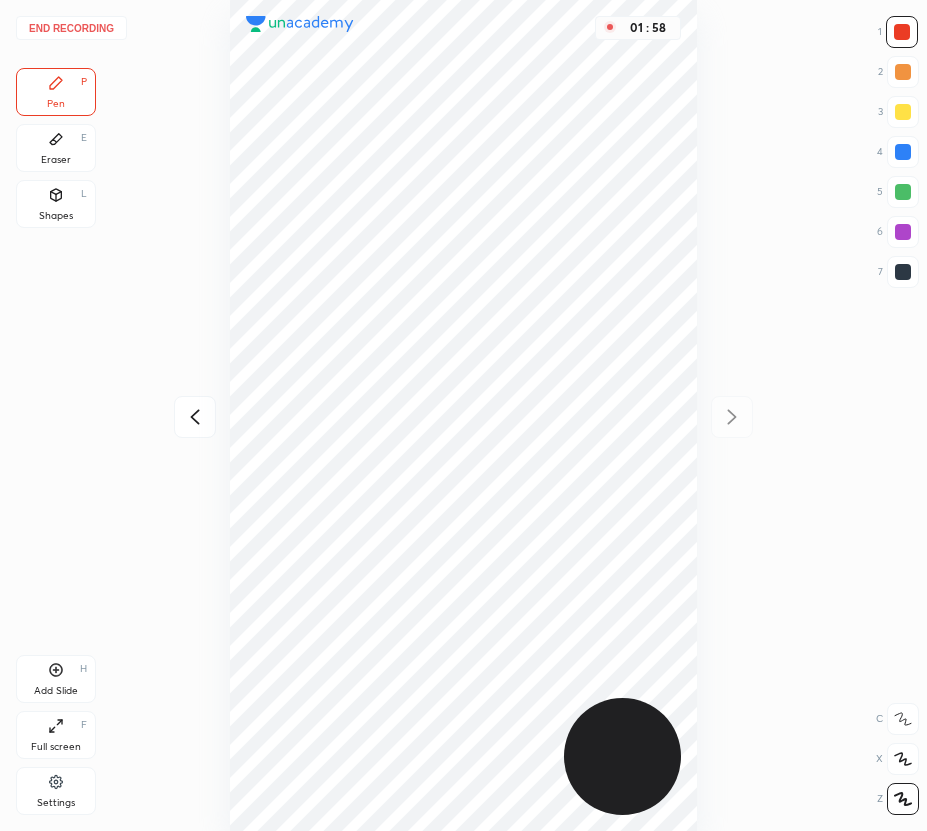 click on "Add Slide H" at bounding box center (56, 679) 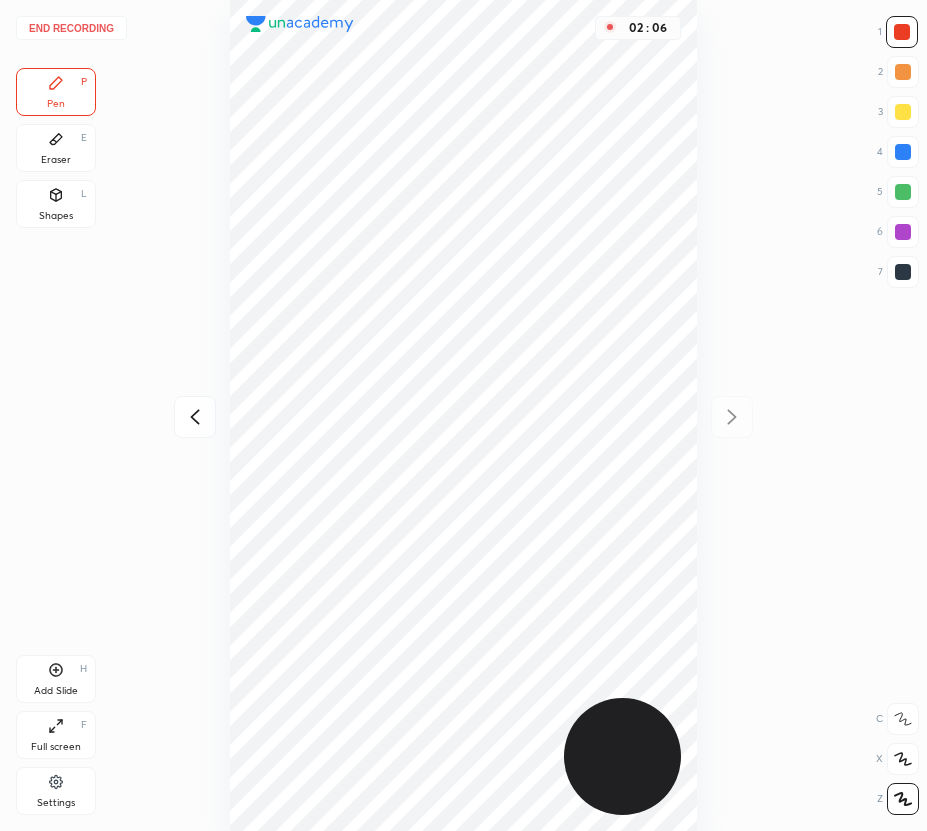 click at bounding box center [195, 417] 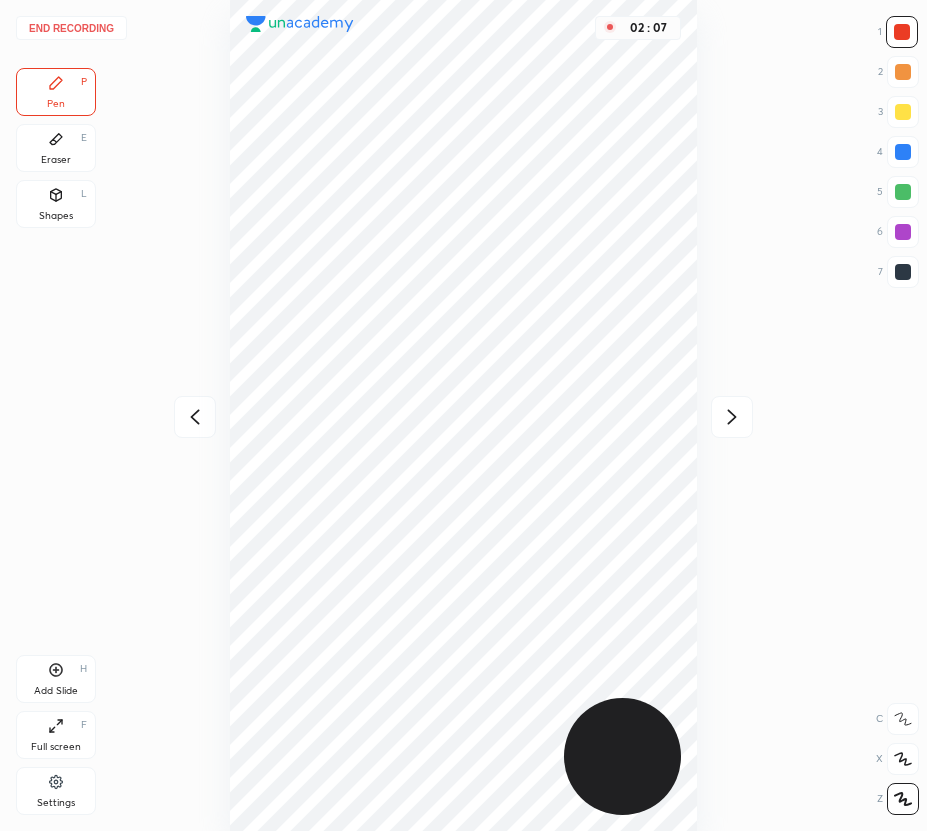 drag, startPoint x: 743, startPoint y: 421, endPoint x: 705, endPoint y: 397, distance: 44.94441 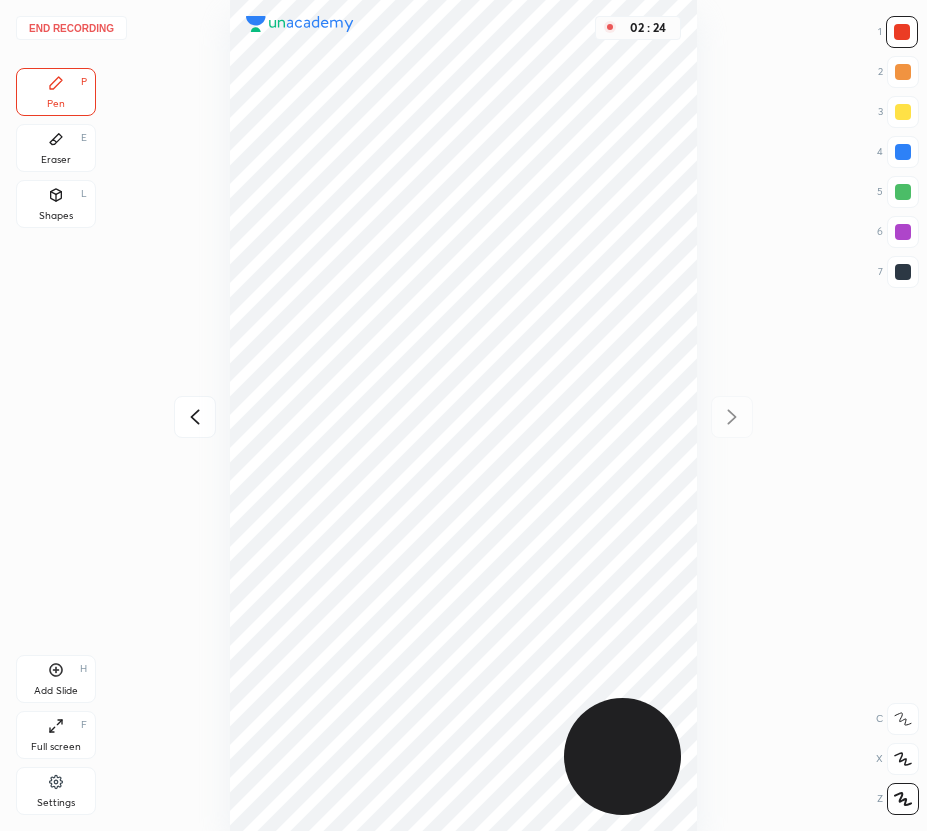 click on "End recording 1 2 3 4 5 6 7 R O A L C X Z Erase all C X Z Pen P Eraser E Shapes L Add Slide H Full screen F Settings [TIME]" at bounding box center (463, 415) 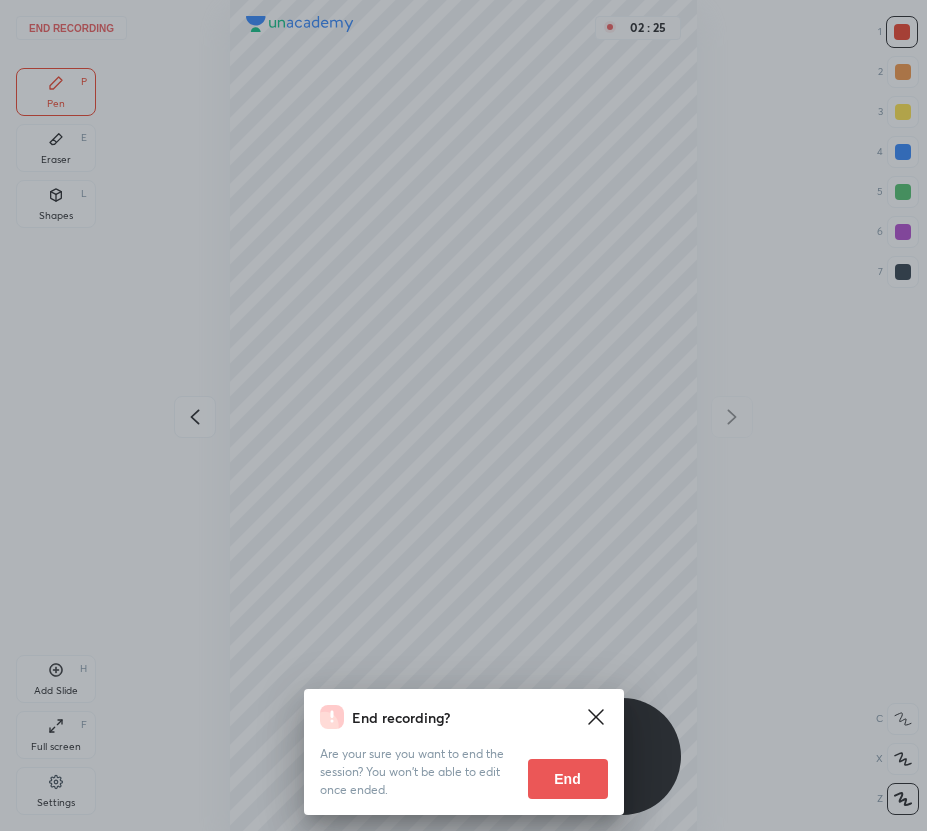 click on "End" at bounding box center (568, 779) 